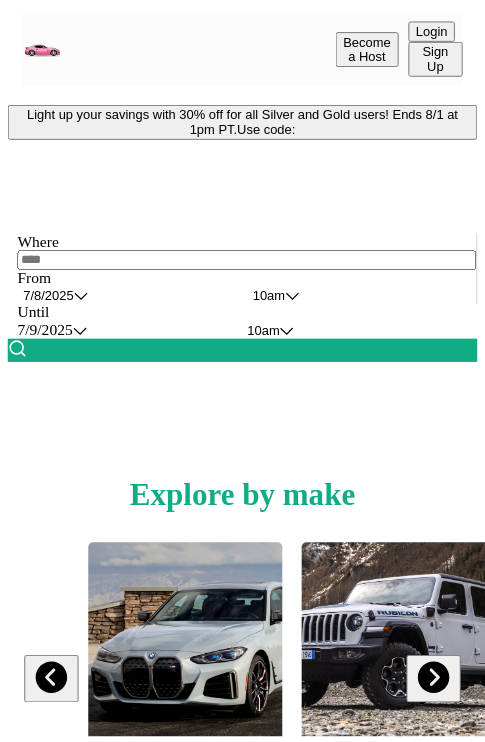 scroll, scrollTop: 0, scrollLeft: 0, axis: both 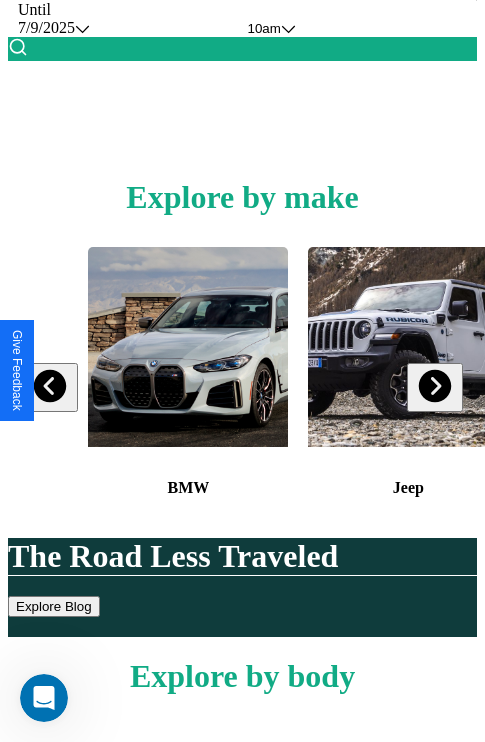 click at bounding box center [434, 386] 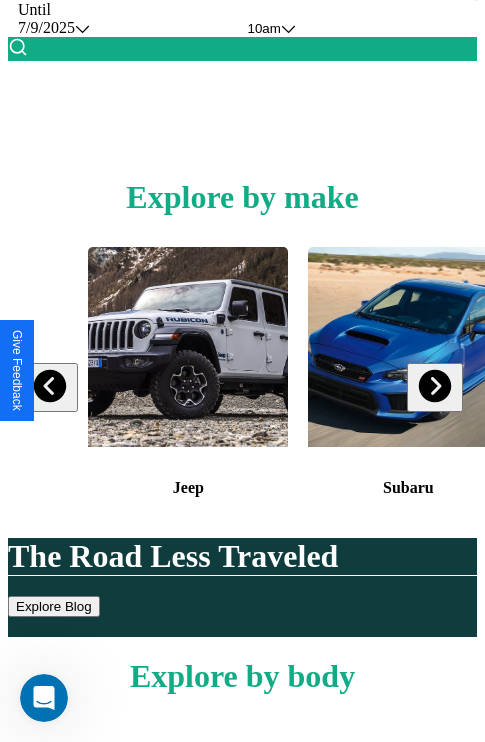 click at bounding box center (434, 386) 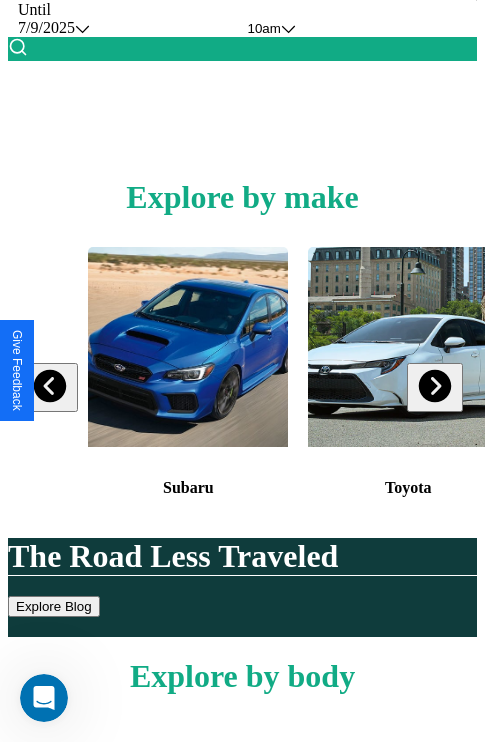 click at bounding box center [434, 386] 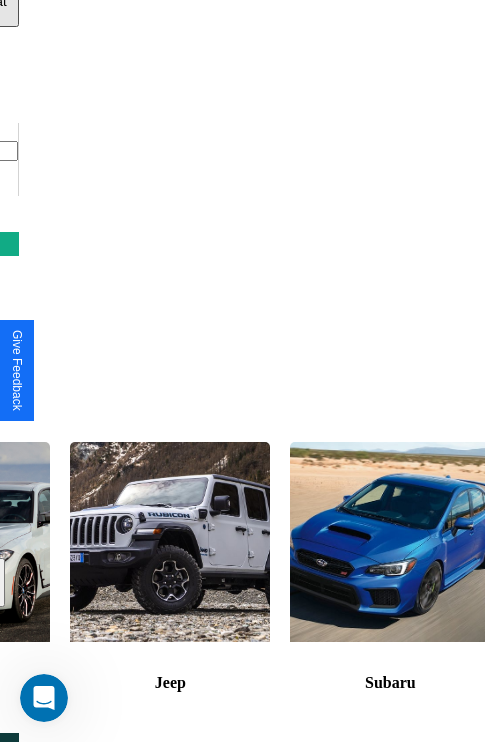 click at bounding box center [390, 542] 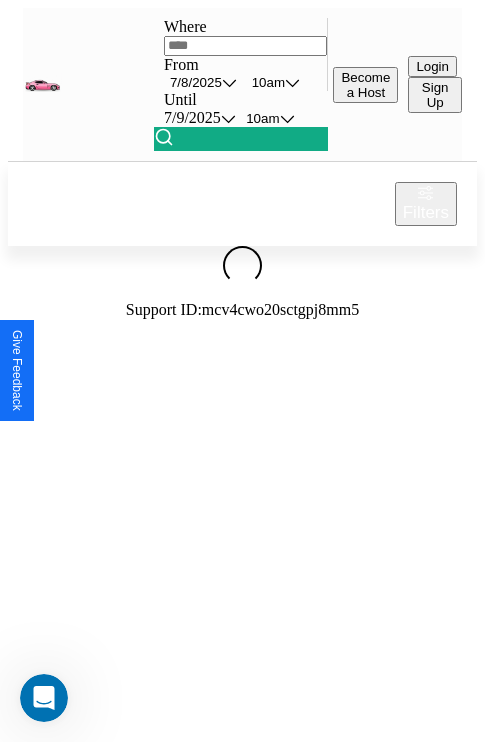 scroll, scrollTop: 0, scrollLeft: 0, axis: both 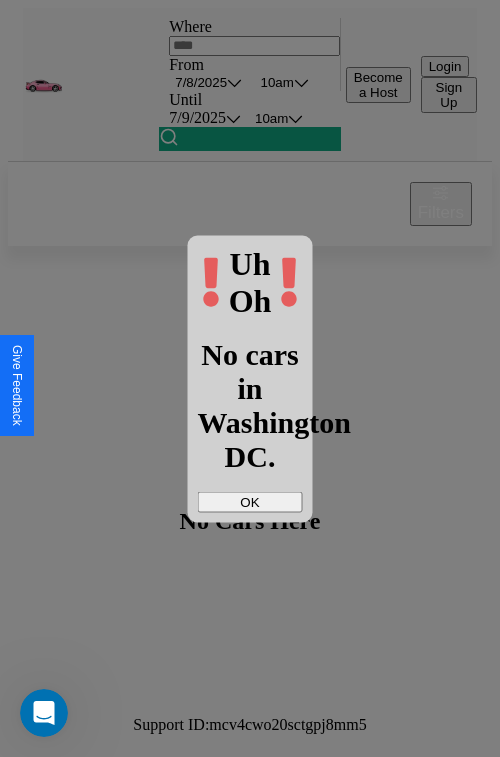 click on "OK" at bounding box center (250, 501) 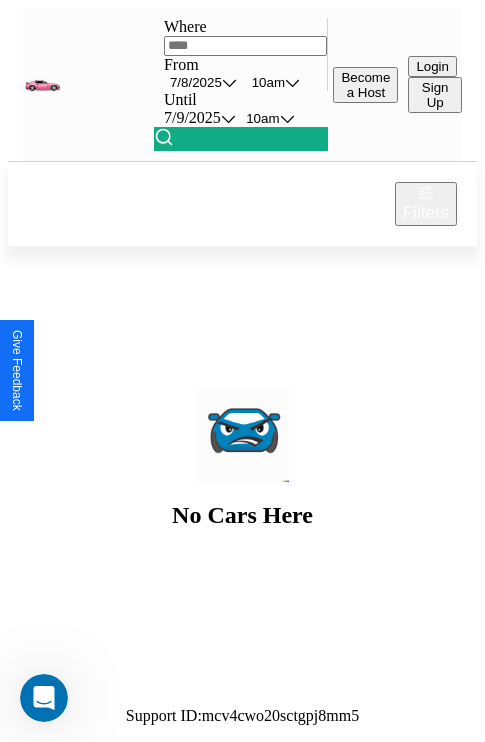 click at bounding box center [246, 46] 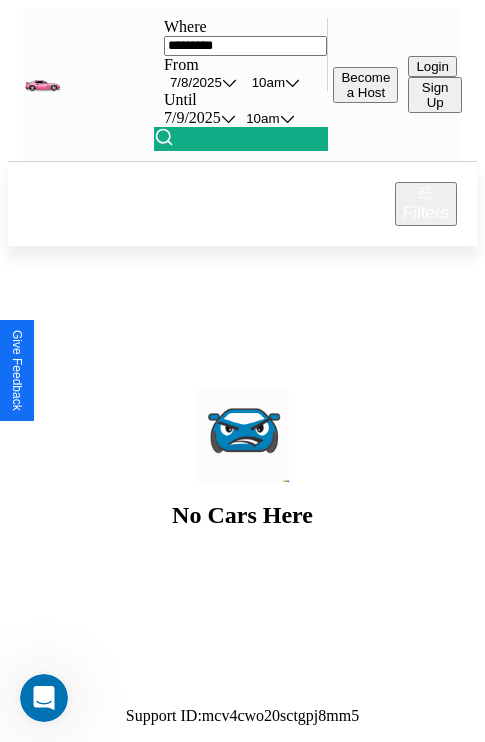 type on "*********" 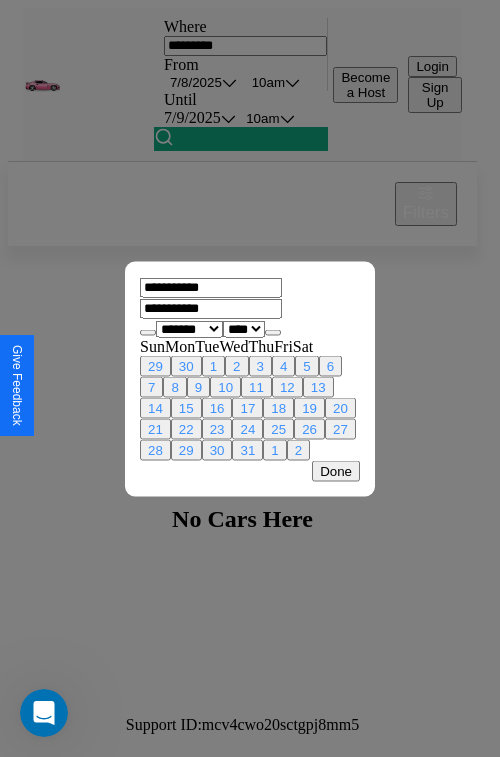 click on "******* ******** ***** ***** *** **** **** ****** ********* ******* ******** ********" at bounding box center [189, 328] 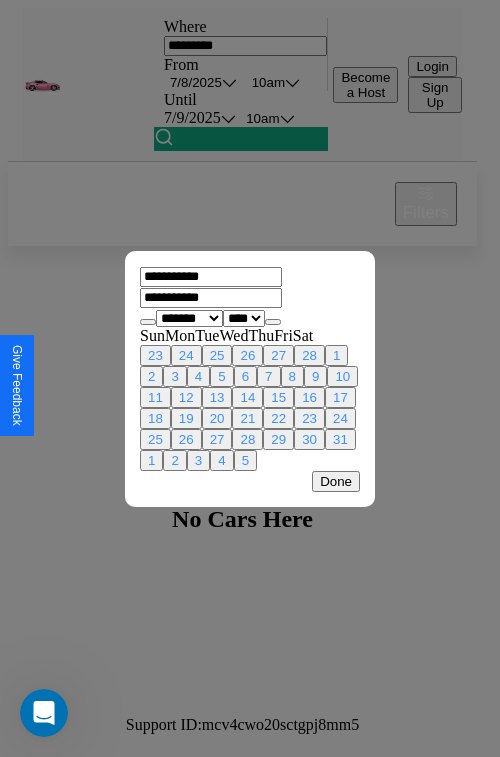 click on "**** **** **** **** **** **** **** **** **** **** **** **** **** **** **** **** **** **** **** **** **** **** **** **** **** **** **** **** **** **** **** **** **** **** **** **** **** **** **** **** **** **** **** **** **** **** **** **** **** **** **** **** **** **** **** **** **** **** **** **** **** **** **** **** **** **** **** **** **** **** **** **** **** **** **** **** **** **** **** **** **** **** **** **** **** **** **** **** **** **** **** **** **** **** **** **** **** **** **** **** **** **** **** **** **** **** **** **** **** **** **** **** **** **** **** **** **** **** **** **** ****" at bounding box center (244, 318) 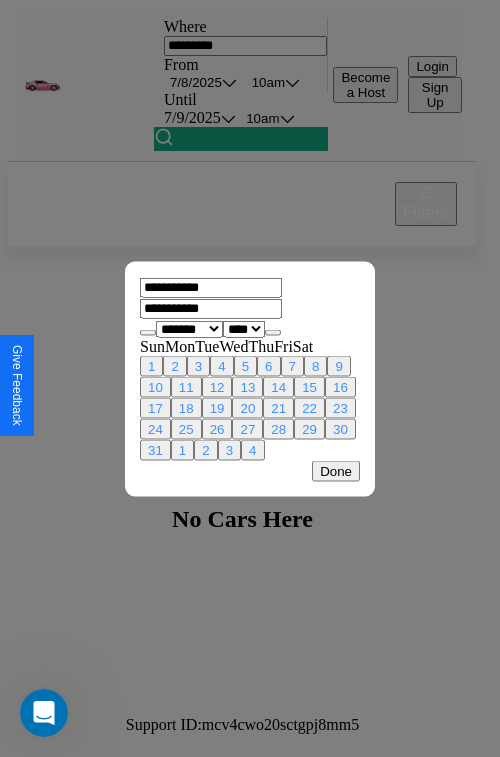 click on "30" at bounding box center (340, 428) 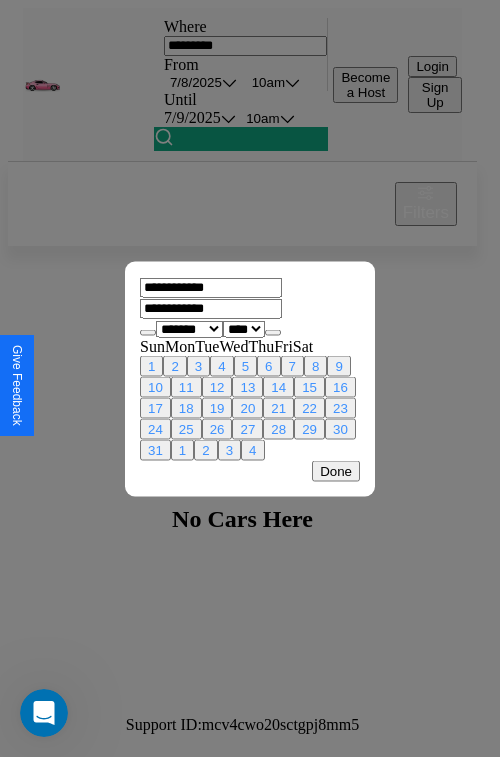 click at bounding box center (273, 332) 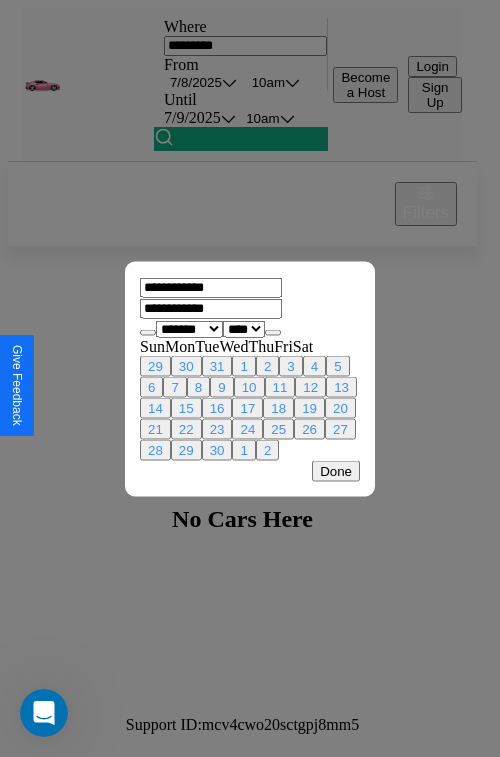 click on "3" at bounding box center [290, 365] 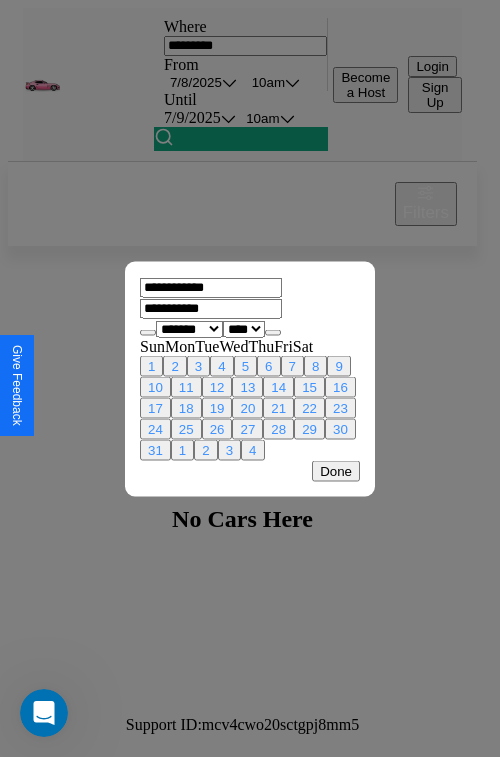 click on "Done" at bounding box center [336, 470] 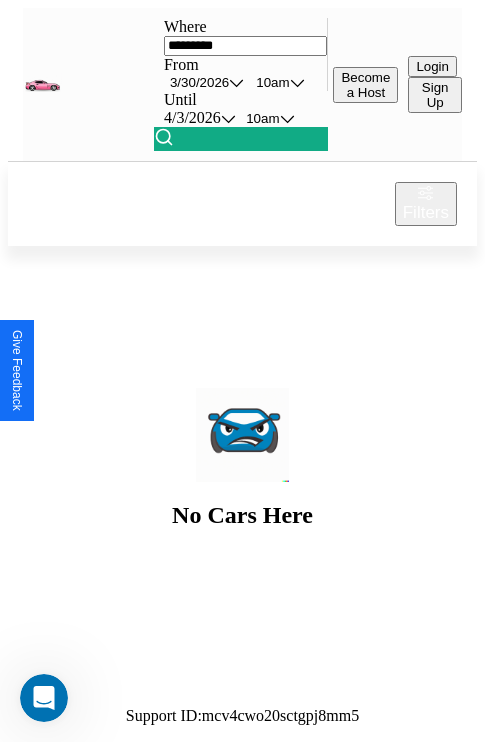 click at bounding box center (164, 137) 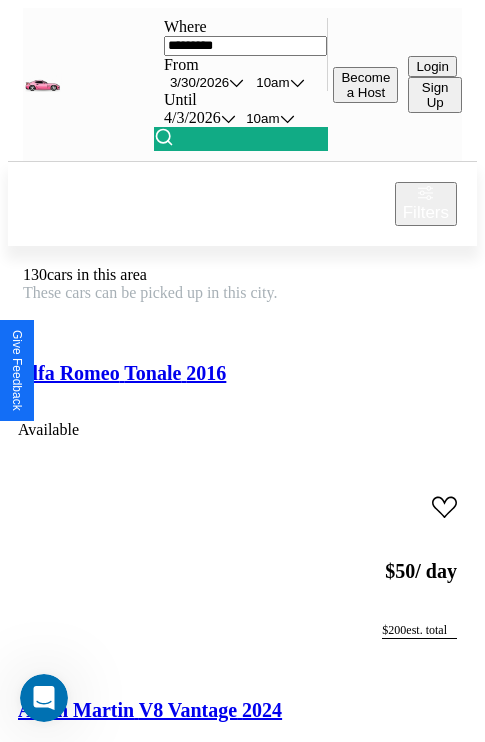 scroll, scrollTop: 90, scrollLeft: 42, axis: both 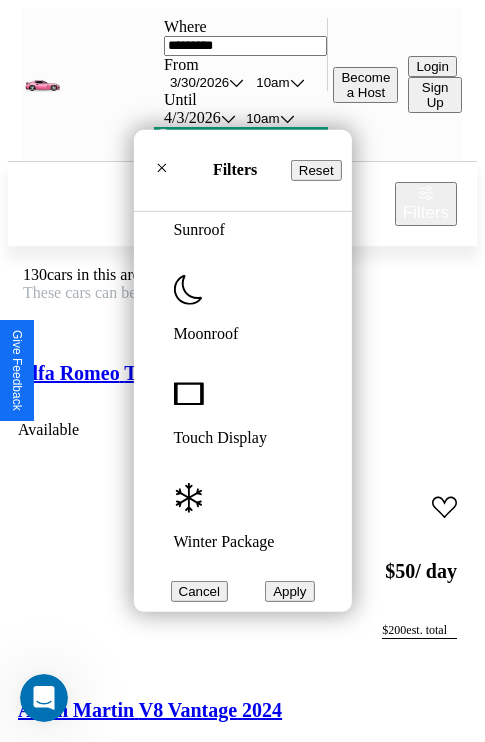 click at bounding box center (188, 497) 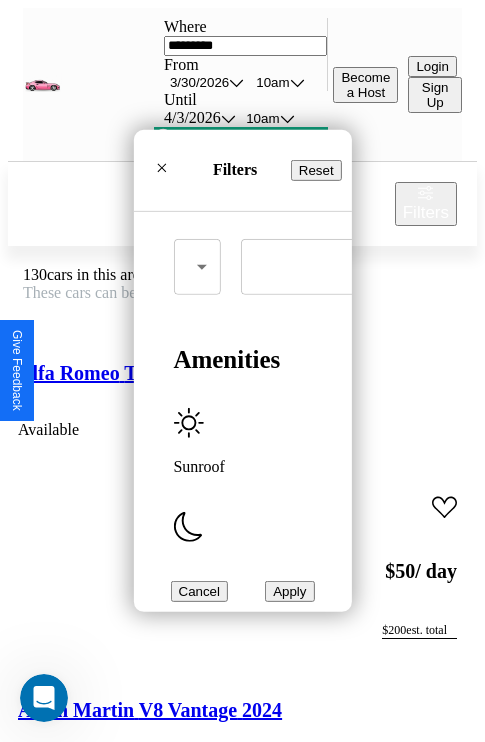 scroll, scrollTop: 409, scrollLeft: 0, axis: vertical 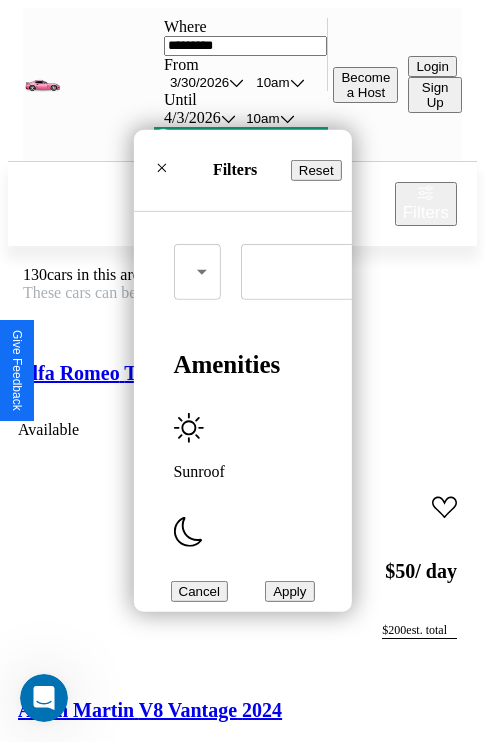 click at bounding box center (188, 531) 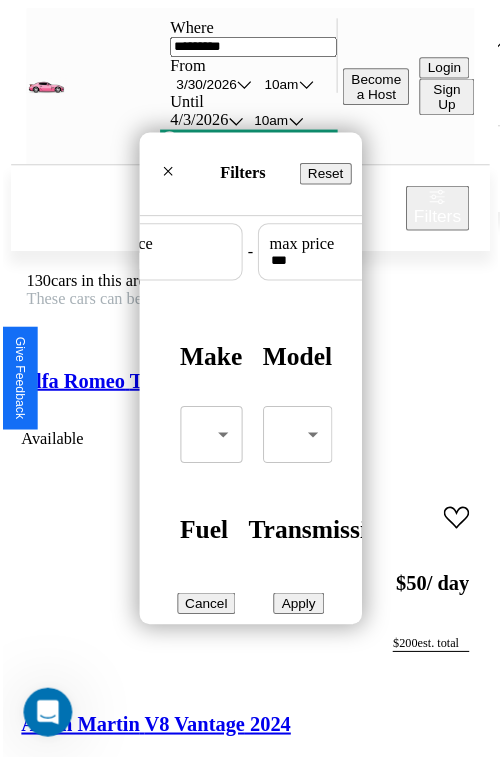 scroll, scrollTop: 59, scrollLeft: 0, axis: vertical 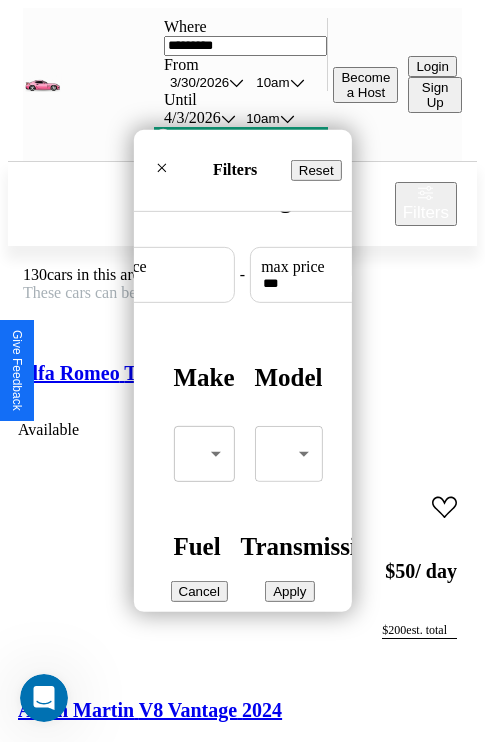 click on "CarGo Where ********* From [DATE] [TIME] Until [DATE] [TIME] Become a Host Login Sign Up [CITY] Filters 130  cars in this area These cars can be picked up in this city. Alfa Romeo   Tonale   2016 Available $ 50  / day $ 200  est. total Aston Martin   V8 Vantage   2024 Unavailable $ 140  / day $ 560  est. total Aston Martin   Vanquish Zagato   2016 Available $ 140  / day $ 560  est. total Infiniti   FX45   2022 Available $ 190  / day $ 760  est. total GMC   ACM   2021 Available $ 50  / day $ 200  est. total Hyundai   Ioniq 5 N   2020 Available $ 170  / day $ 680  est. total Lamborghini   Huracan   2022 Available $ 100  / day $ 400  est. total BMW   R 1100 RS   2021 Available $ 170  / day $ 680  est. total Infiniti   QX80   2018 Available $ 100  / day $ 400  est. total Volvo   B5TL   2014 Available $ 200  / day $ 800  est. total Audi   SQ5   2021 Available $ 30  / day $ 120  est. total Buick   Enclave   2014 Unavailable $ 160  / day $ 640  est. total Volvo   NE64   2021 Available $ 30  / day $ 120" at bounding box center [242, 22095] 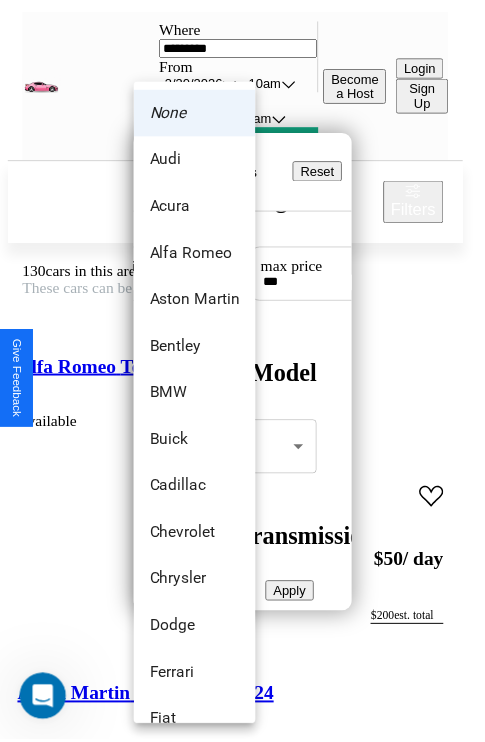 scroll, scrollTop: 86, scrollLeft: 0, axis: vertical 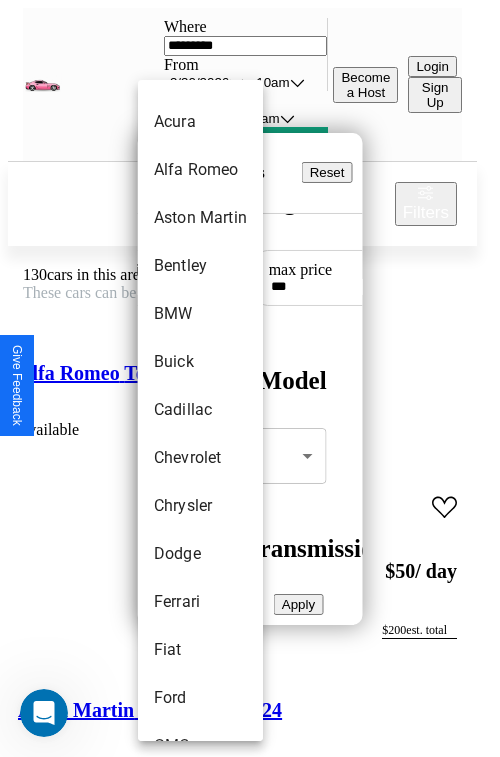 click on "Cadillac" at bounding box center [200, 410] 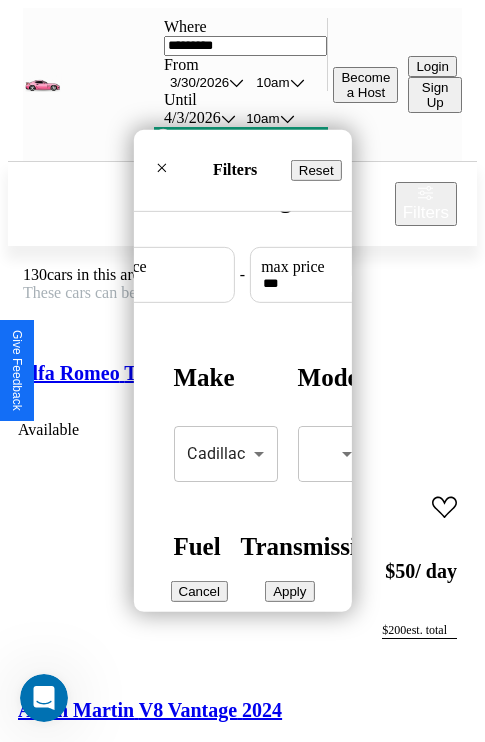 click on "Apply" at bounding box center [289, 591] 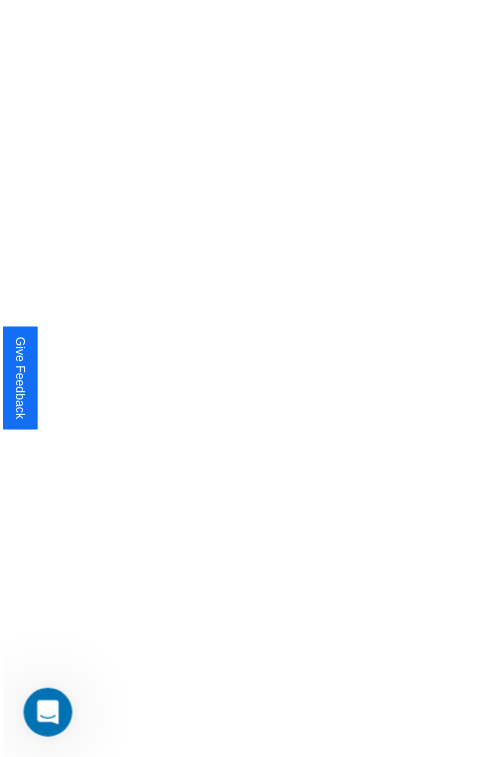 scroll, scrollTop: 0, scrollLeft: 0, axis: both 